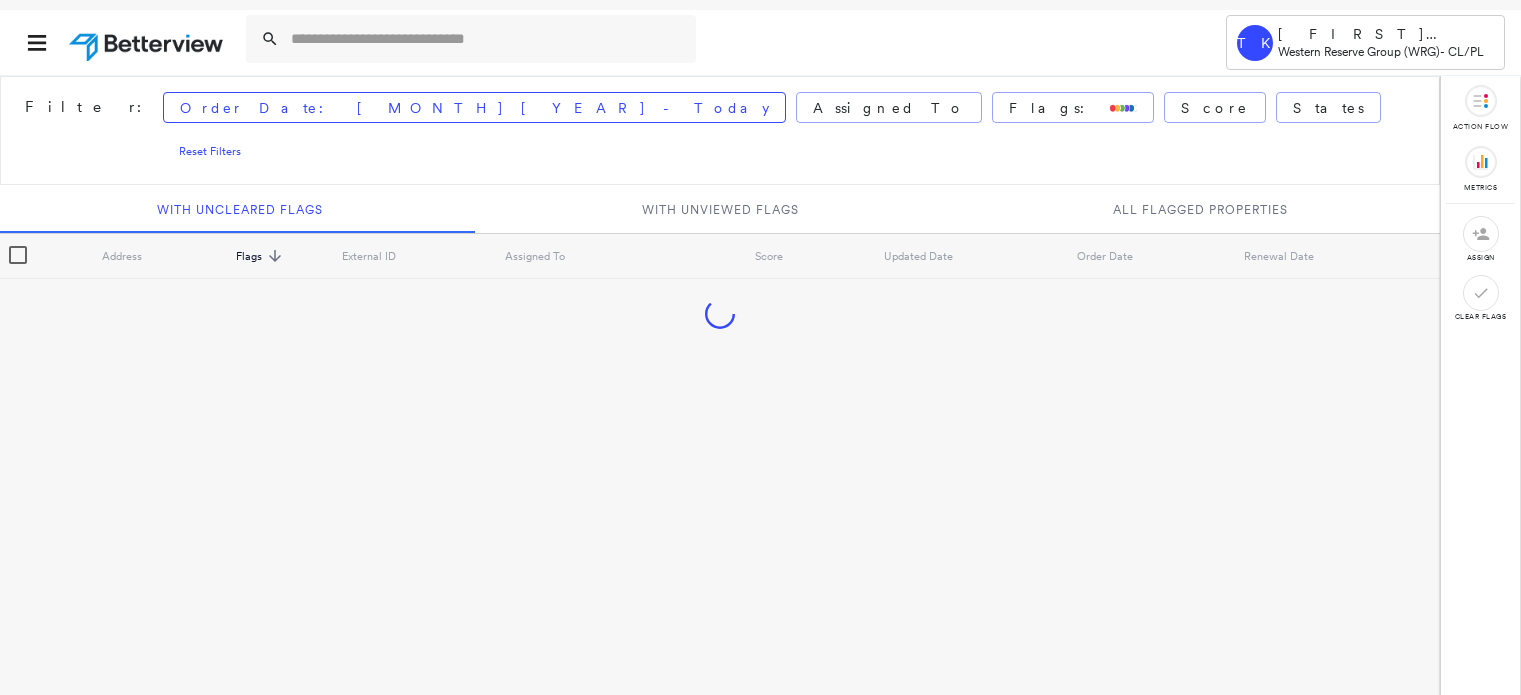 scroll, scrollTop: 0, scrollLeft: 0, axis: both 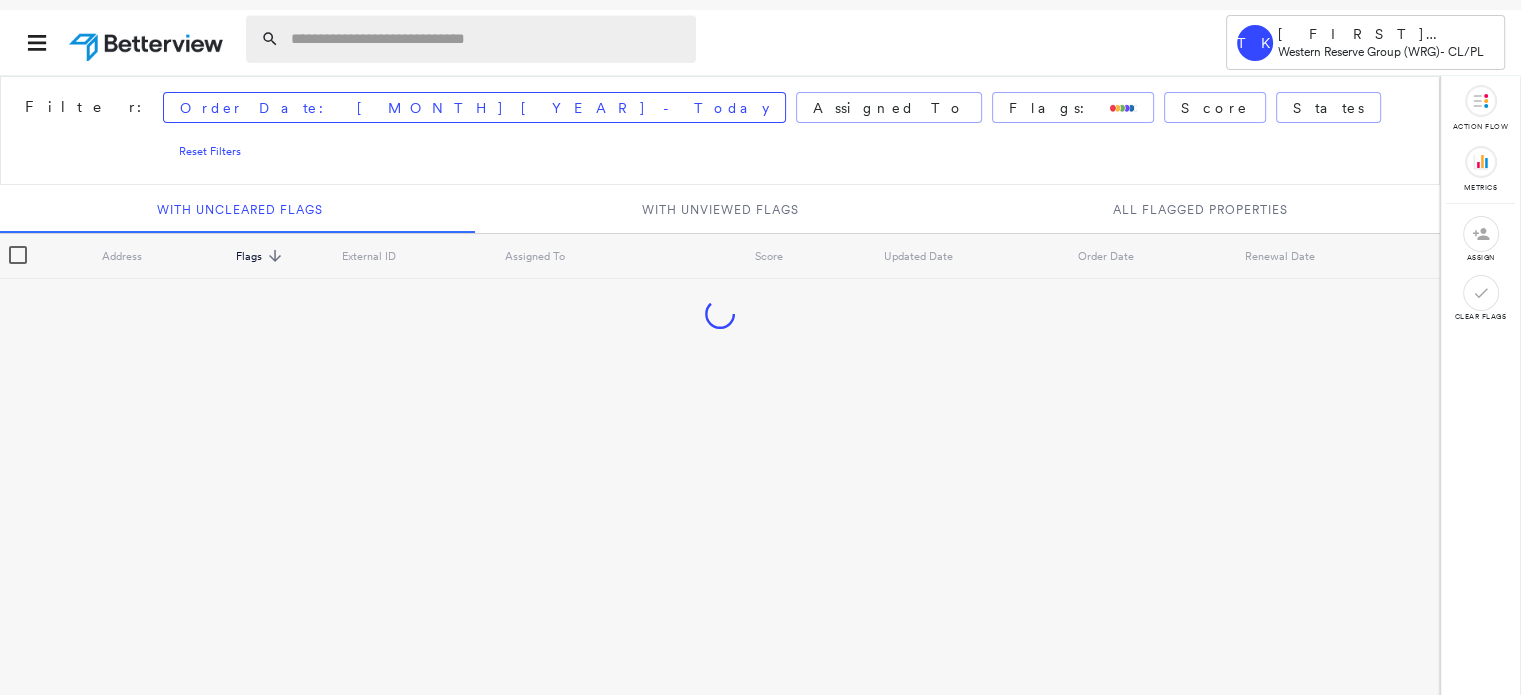 click at bounding box center [487, 39] 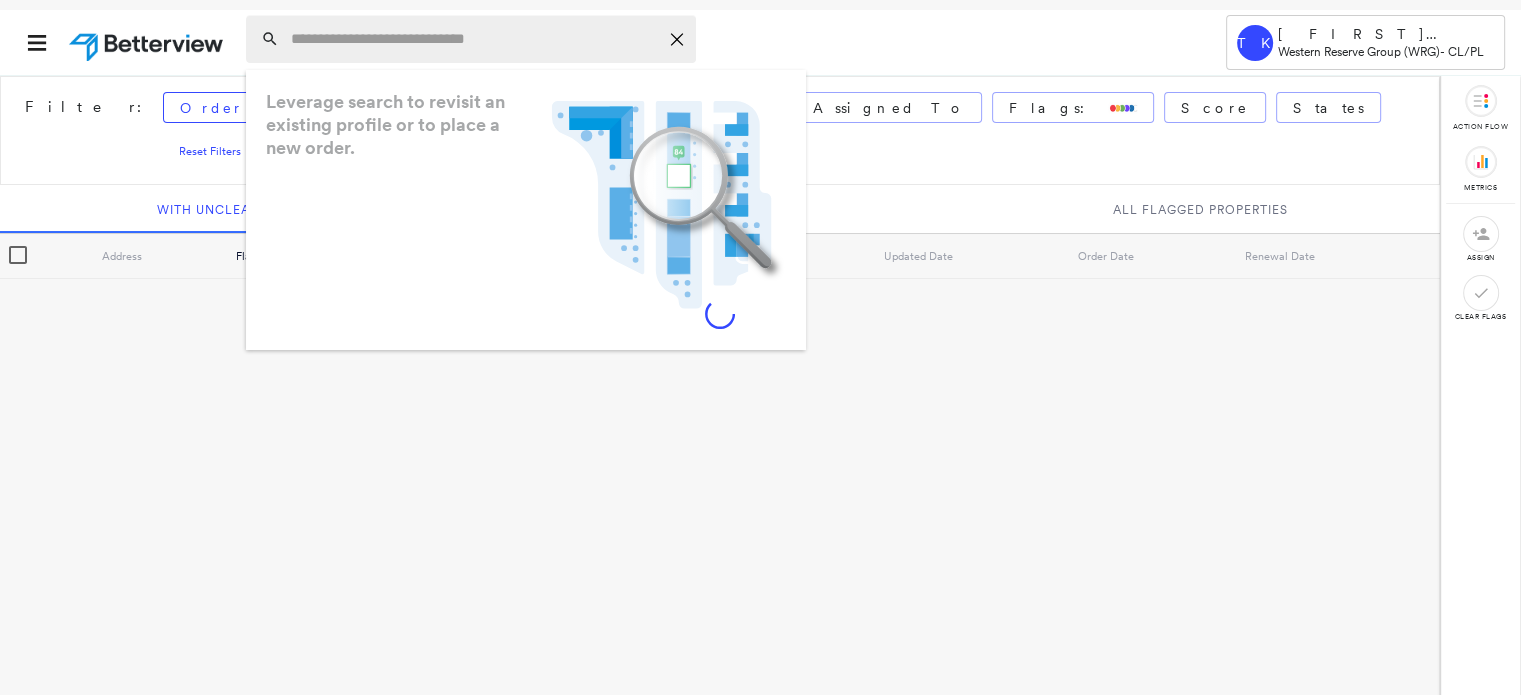 paste on "**********" 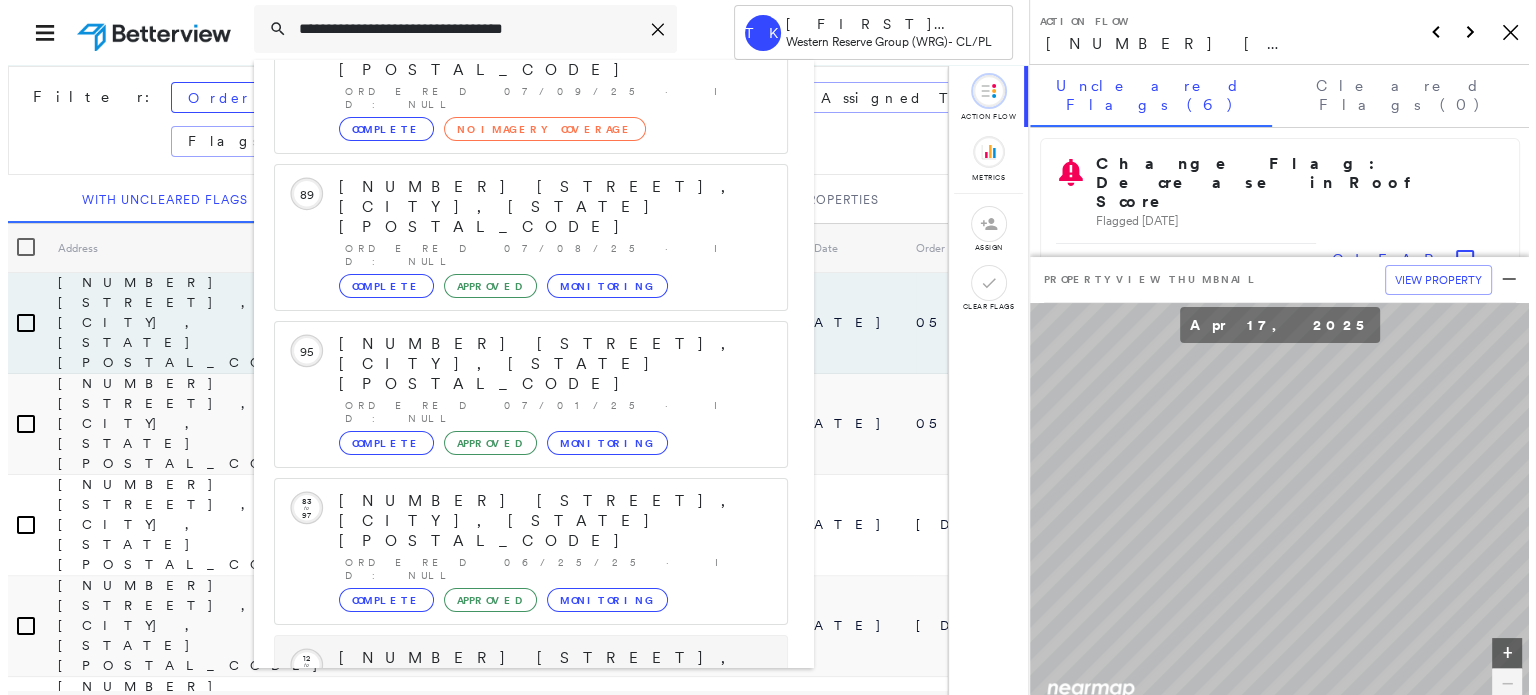scroll, scrollTop: 252, scrollLeft: 0, axis: vertical 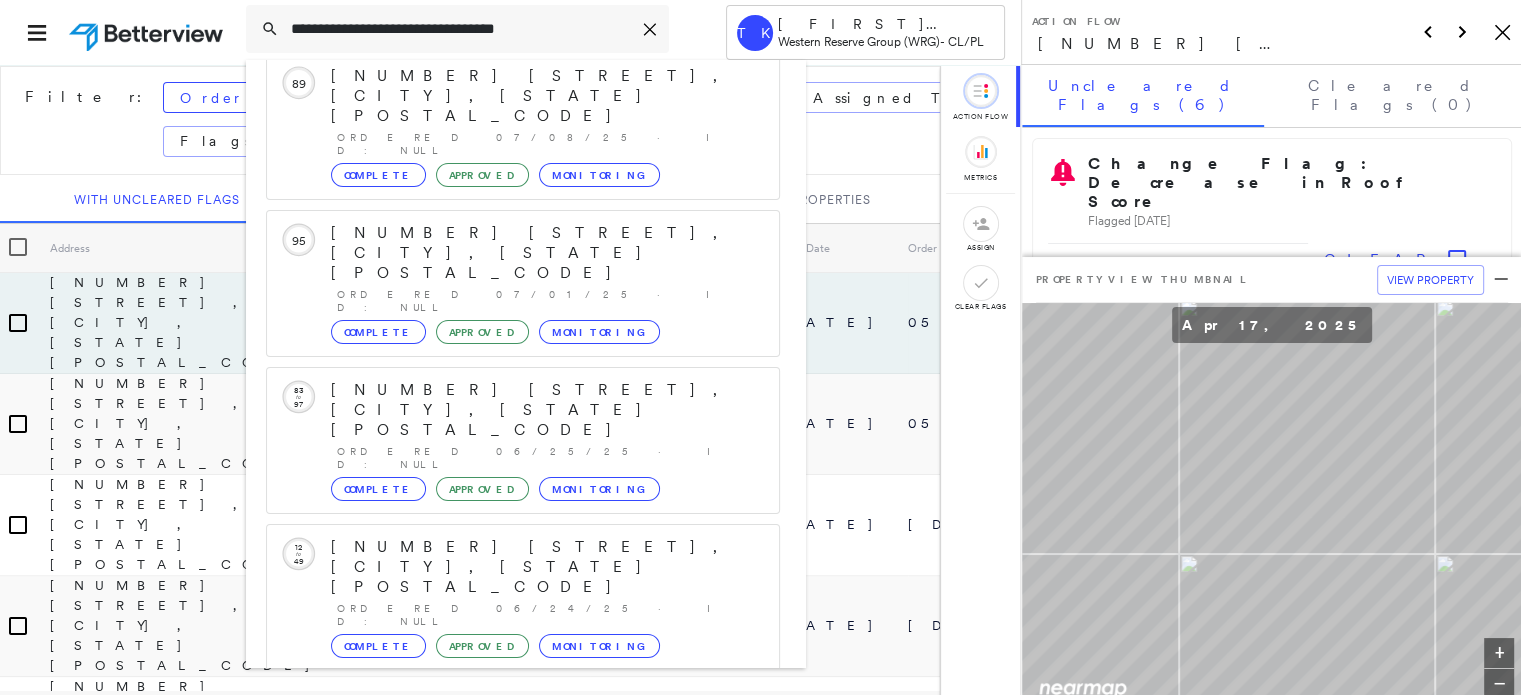 type on "**********" 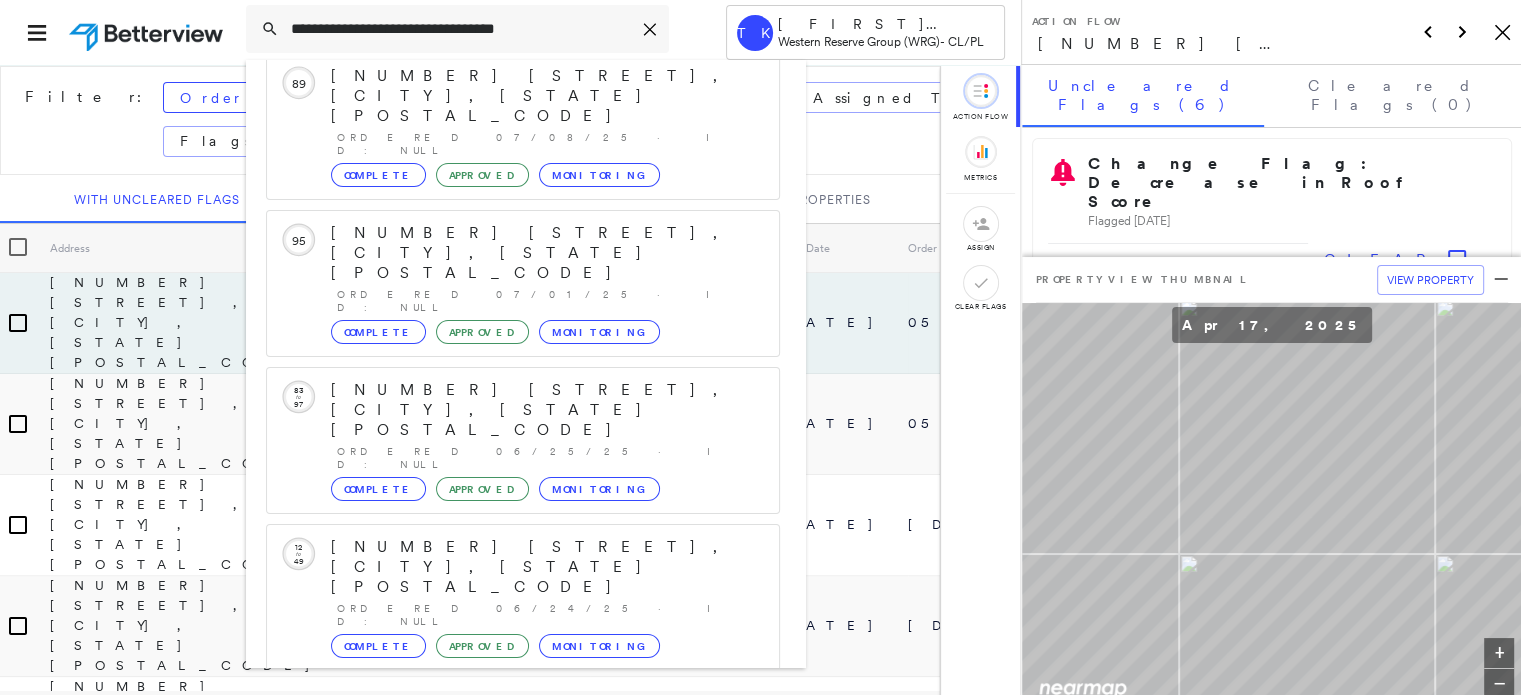 click on "[NUMBER] [STREET], [CITY], [STATE], [COUNTRY]" at bounding box center [501, 859] 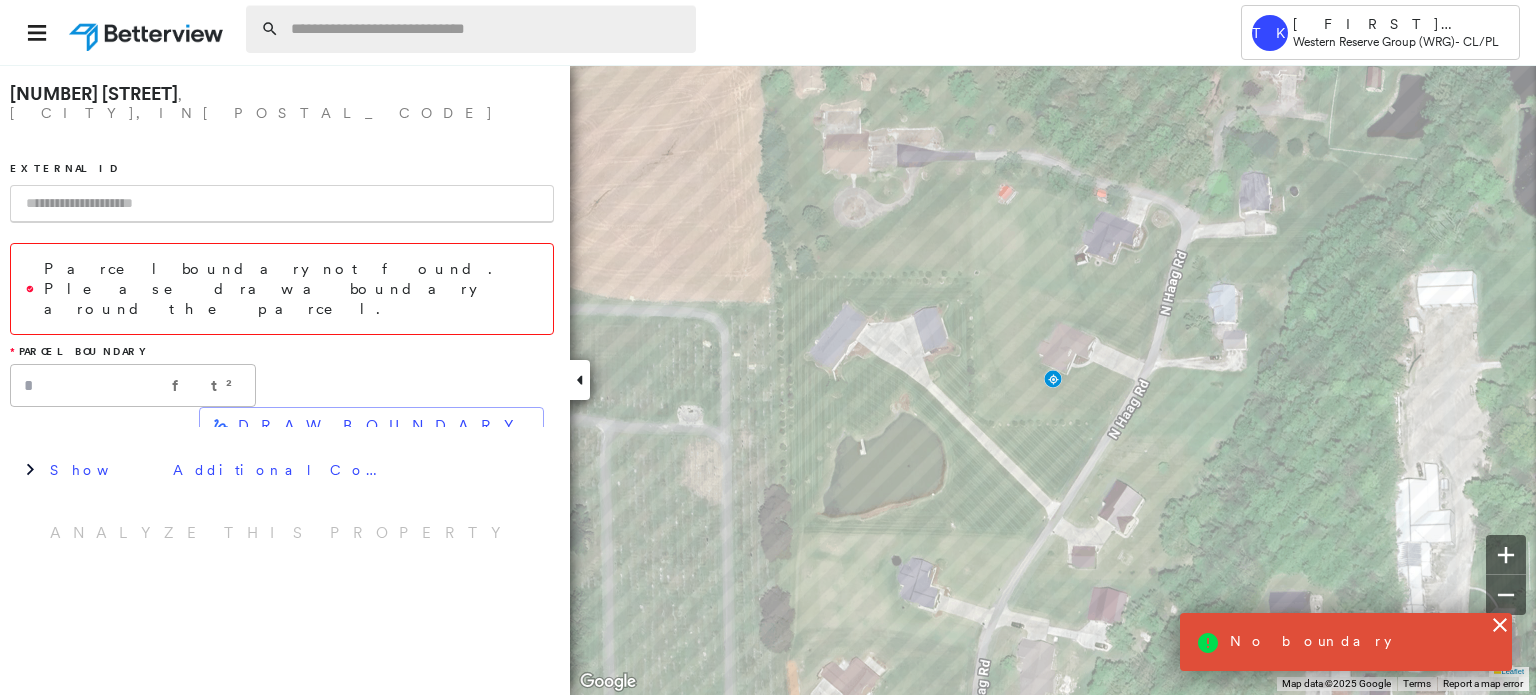 click at bounding box center [487, 29] 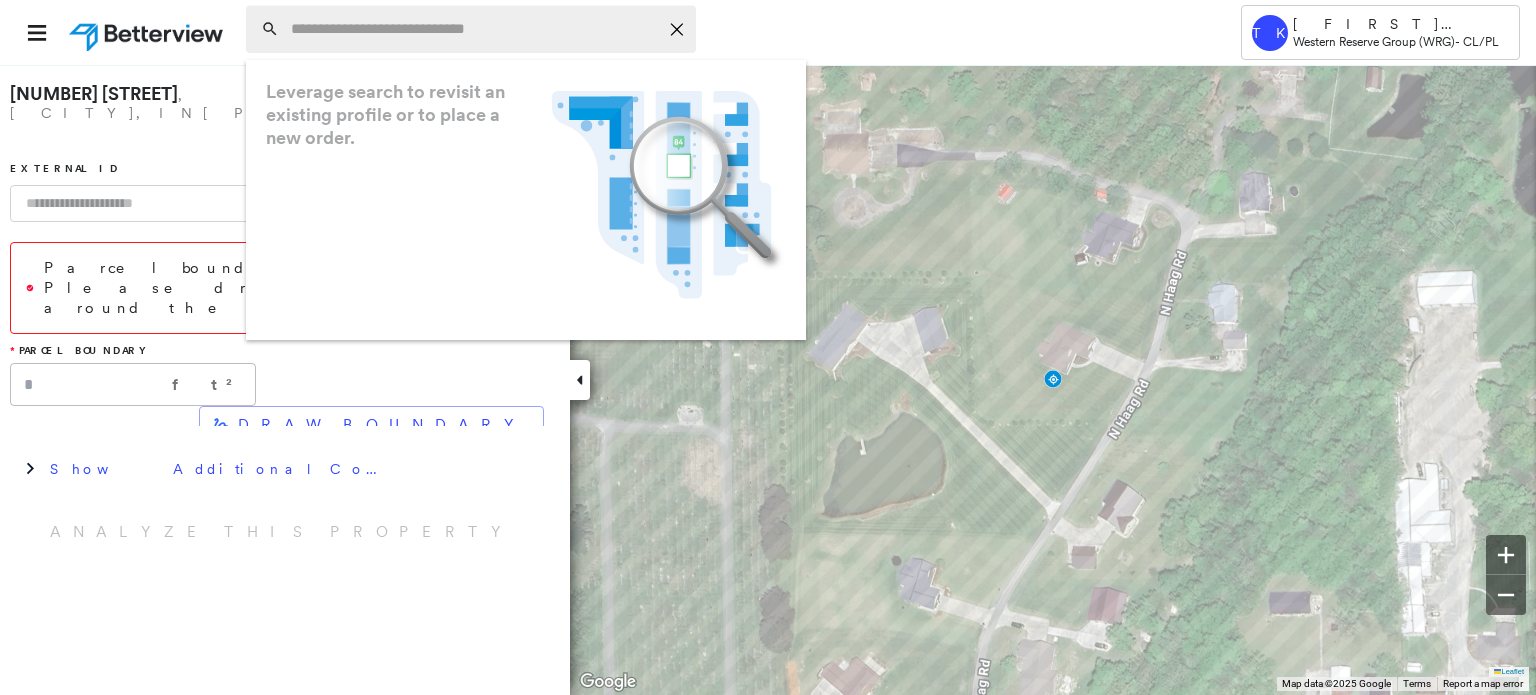 paste on "**********" 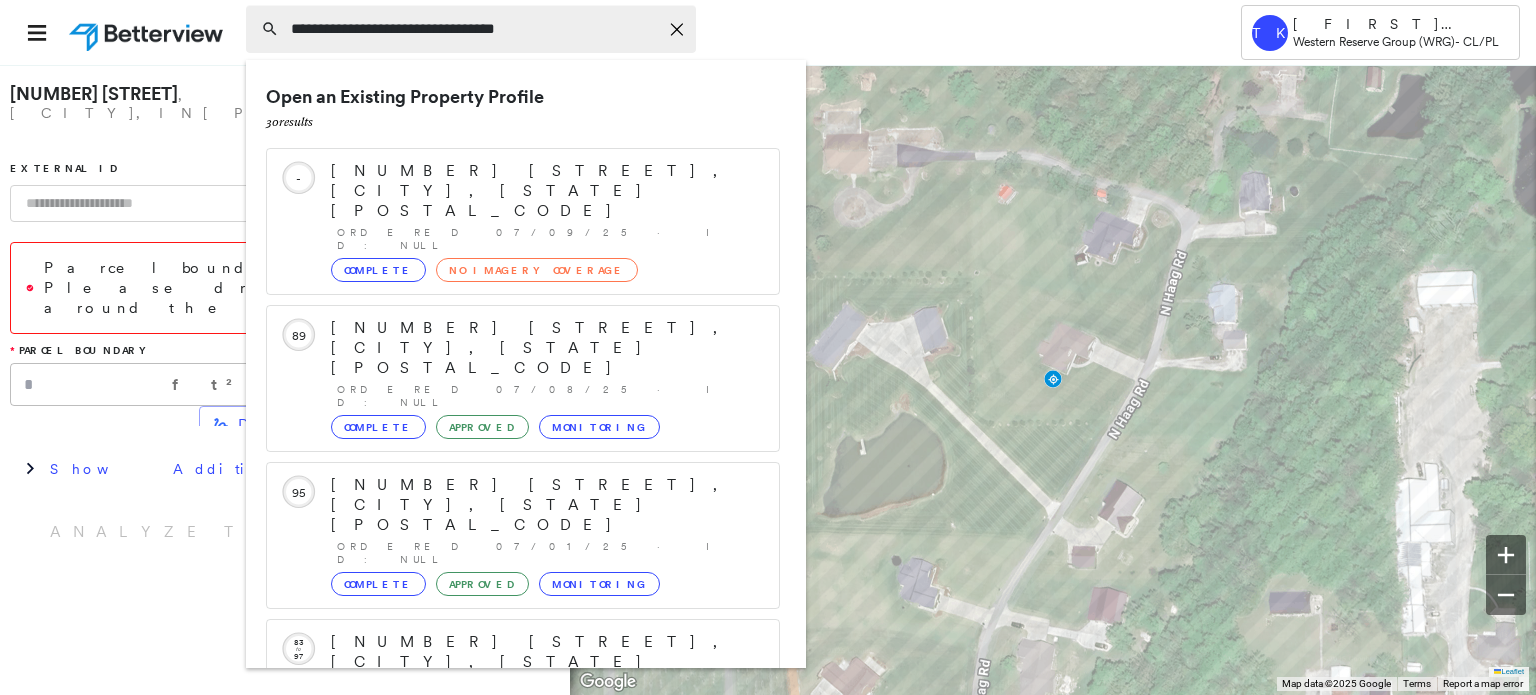 drag, startPoint x: 380, startPoint y: 26, endPoint x: 650, endPoint y: 32, distance: 270.06665 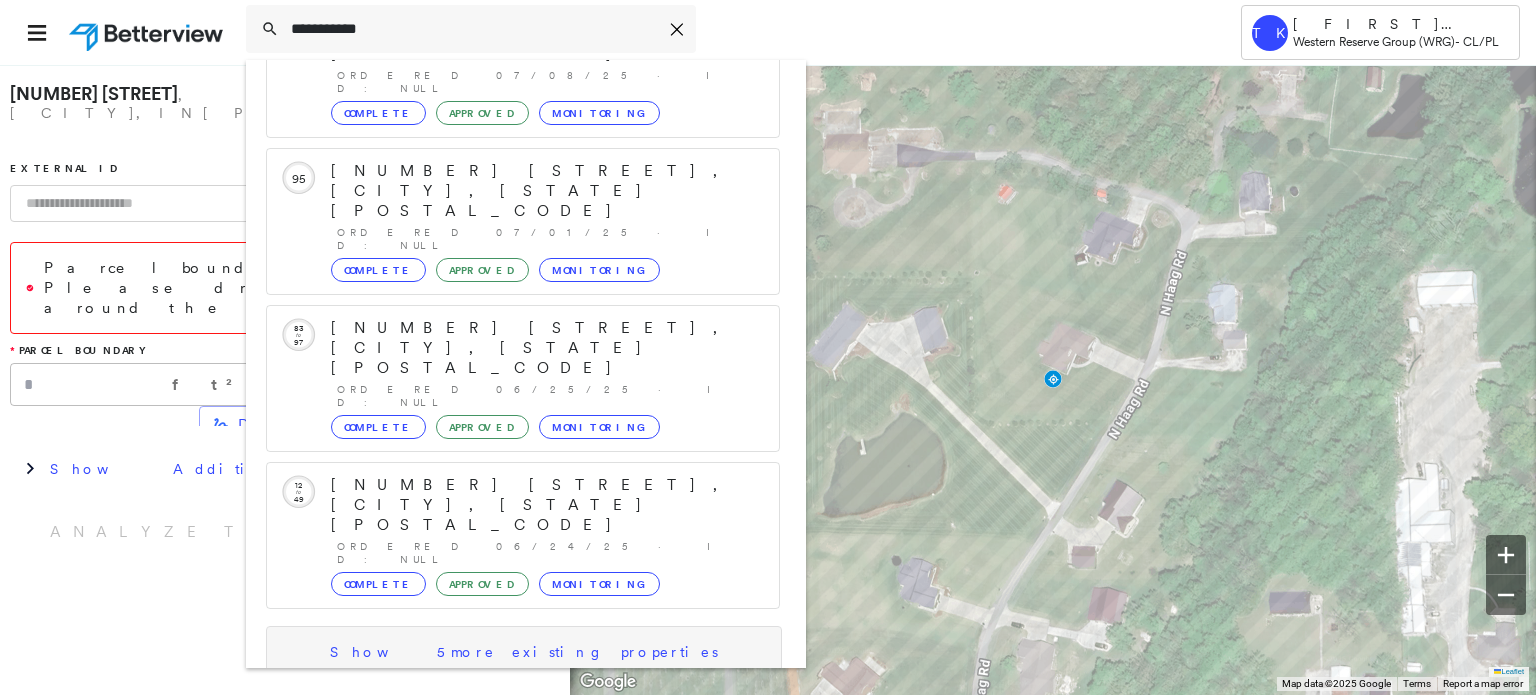 scroll, scrollTop: 388, scrollLeft: 0, axis: vertical 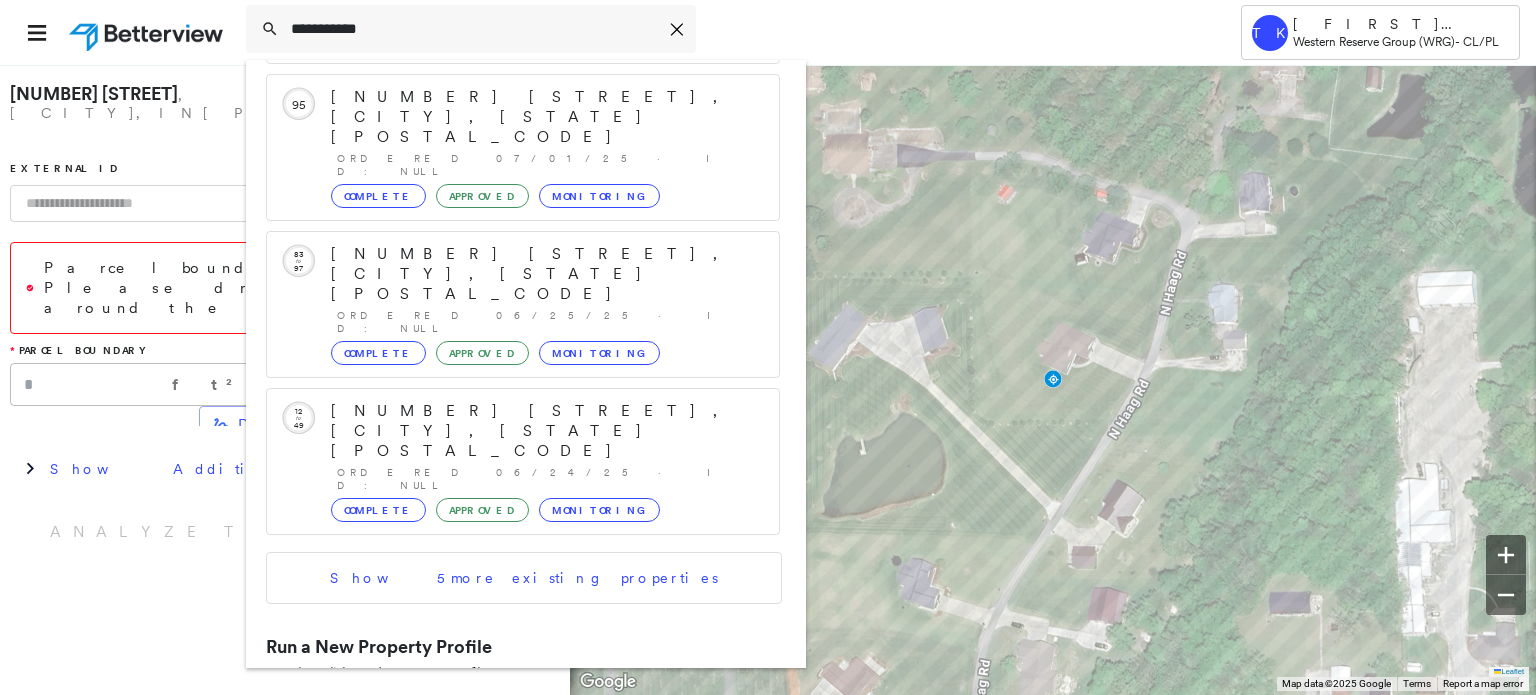 type on "**********" 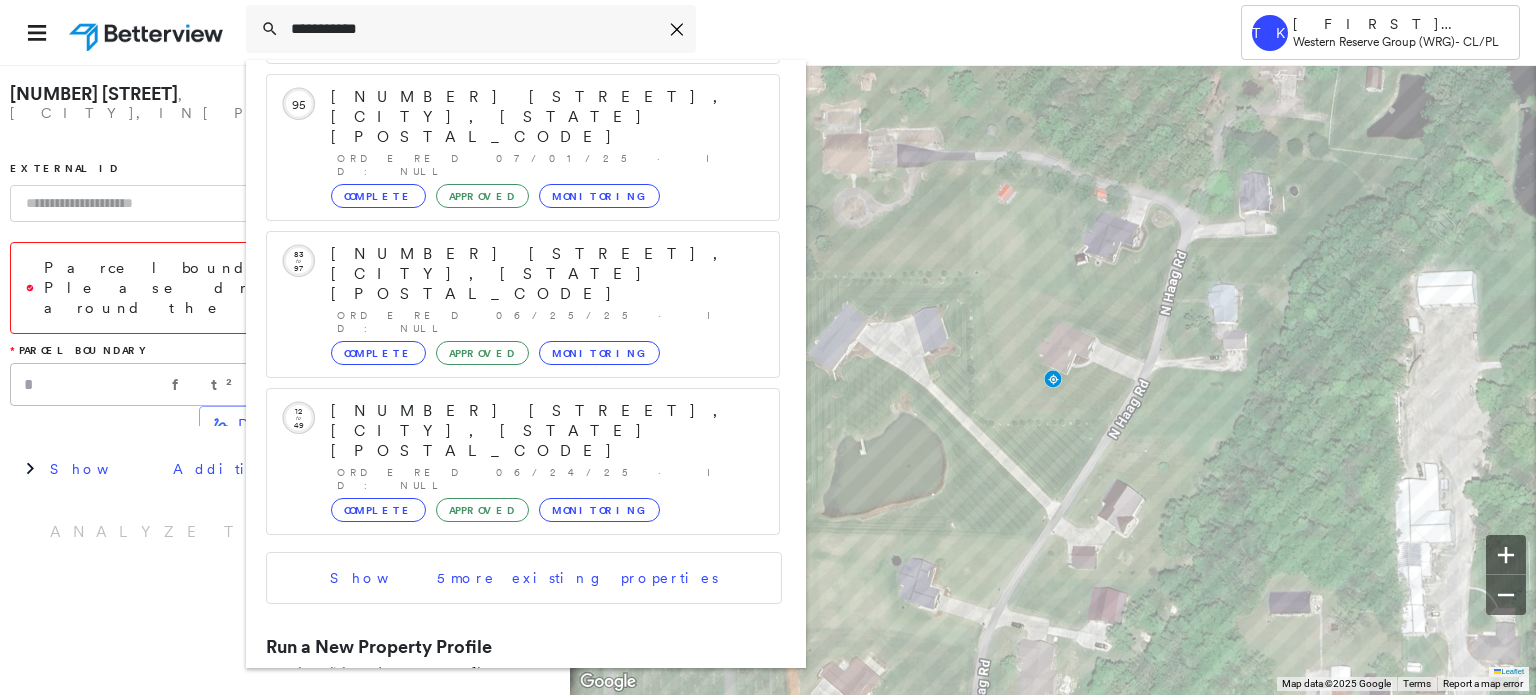 click on "[NUMBER] [STREET], [CITY], [STATE], [COUNTRY]" at bounding box center [501, 723] 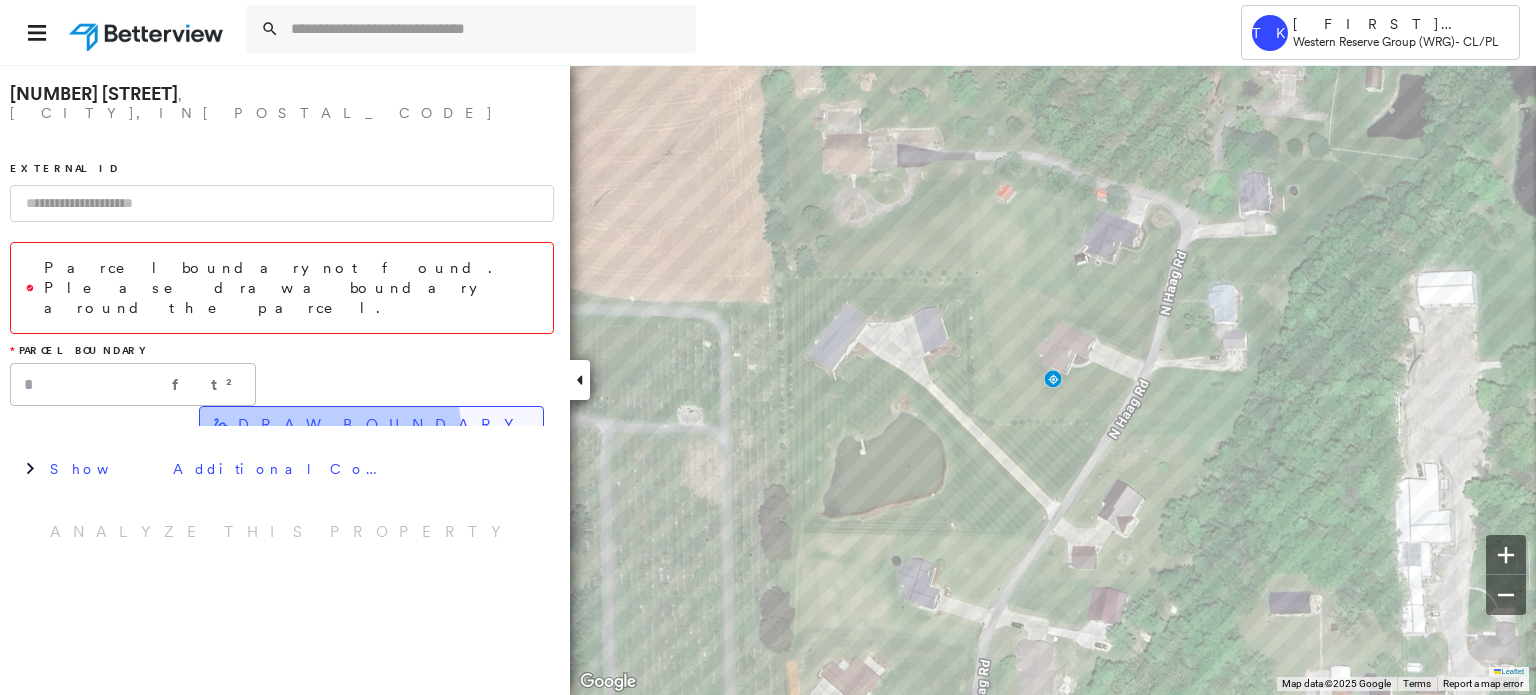 click on "DRAW BOUNDARY" at bounding box center [382, 425] 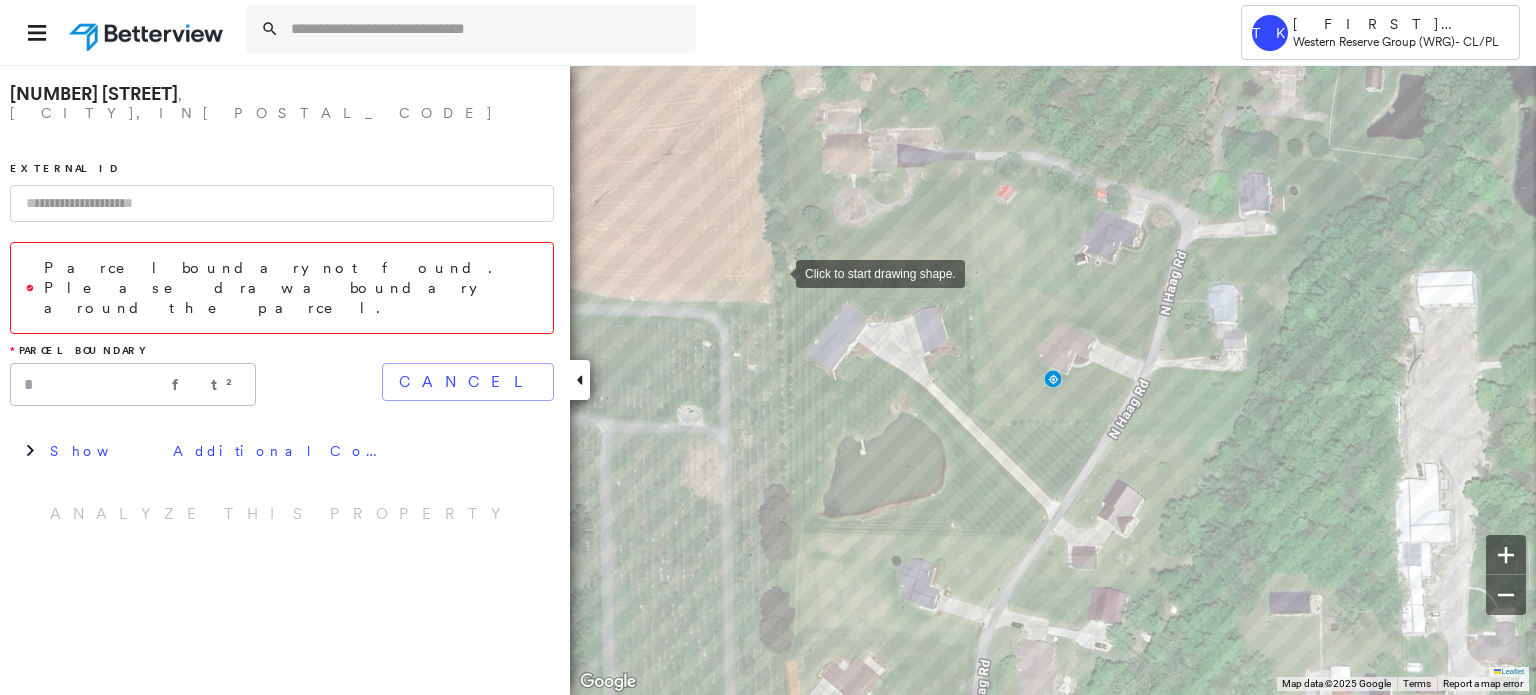 click at bounding box center [776, 272] 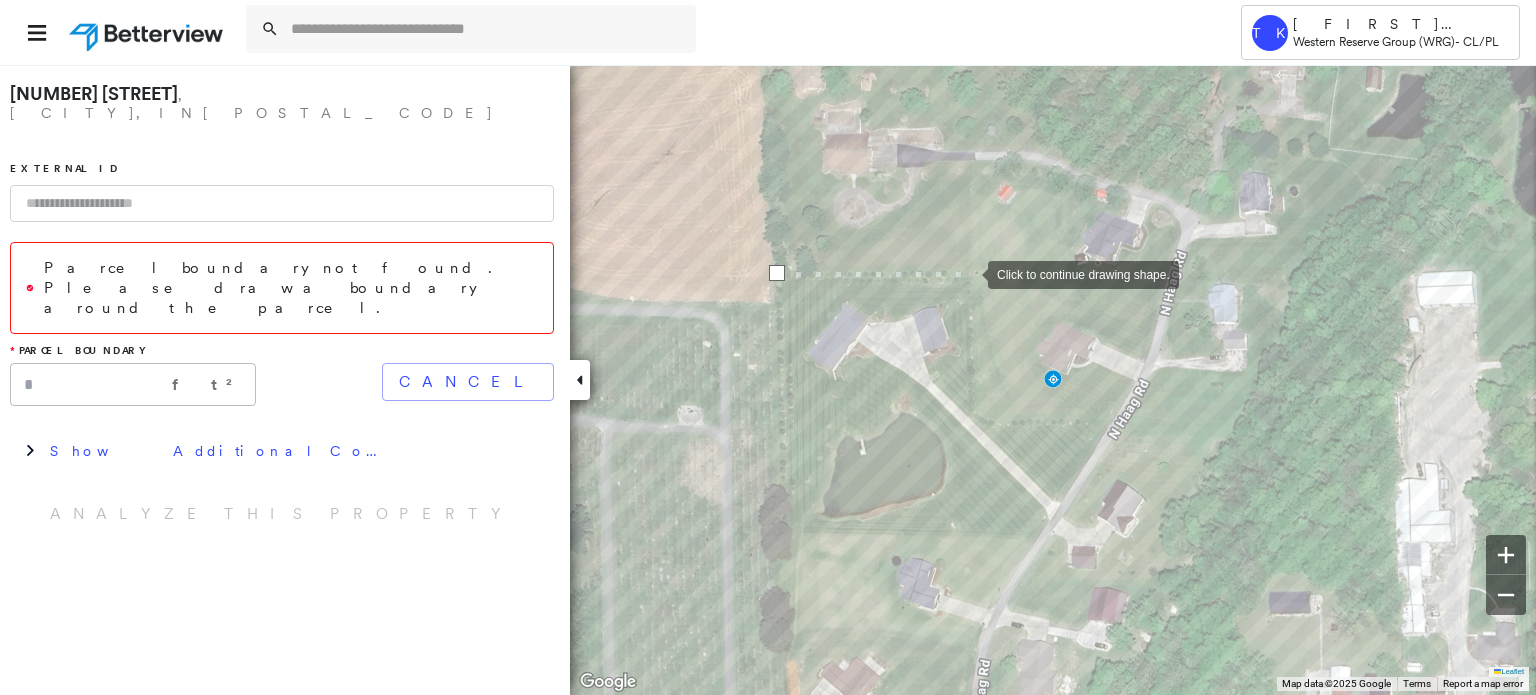 click at bounding box center [968, 273] 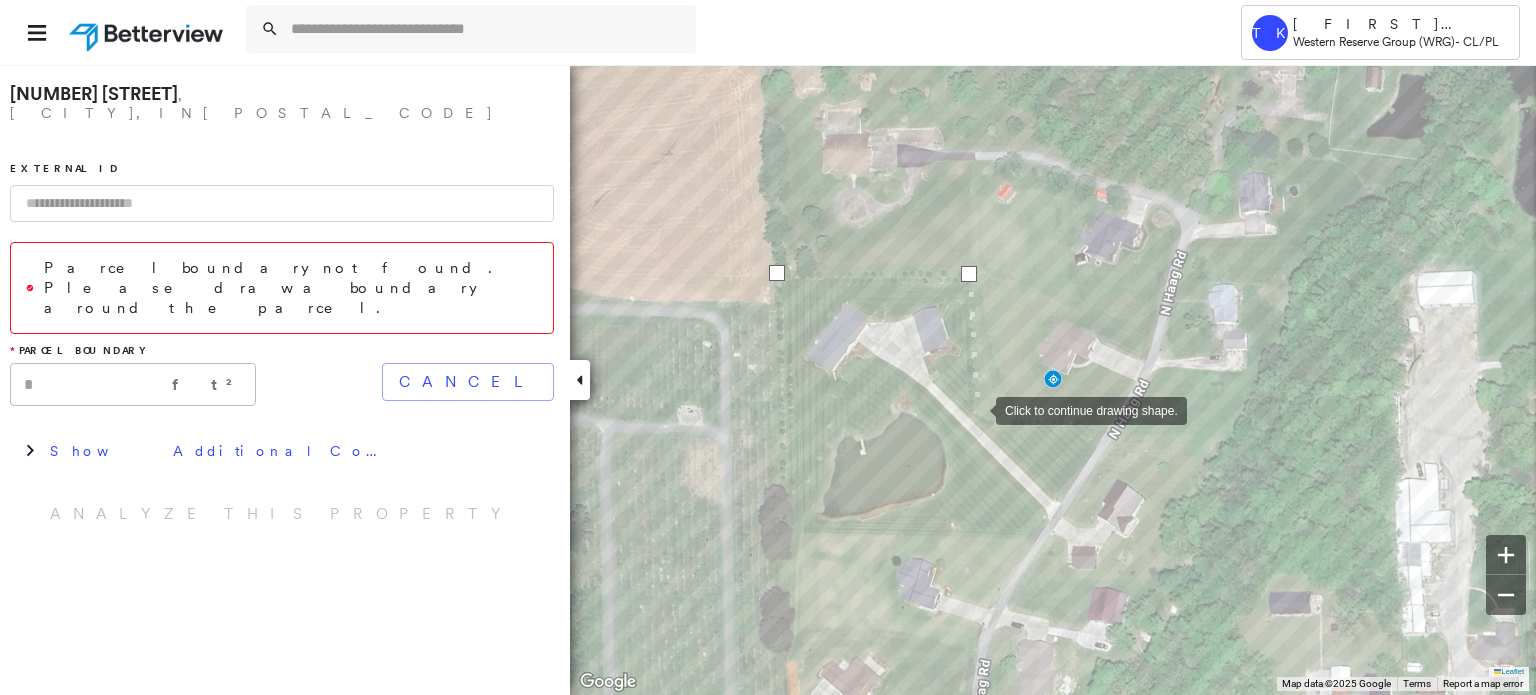 click at bounding box center [976, 409] 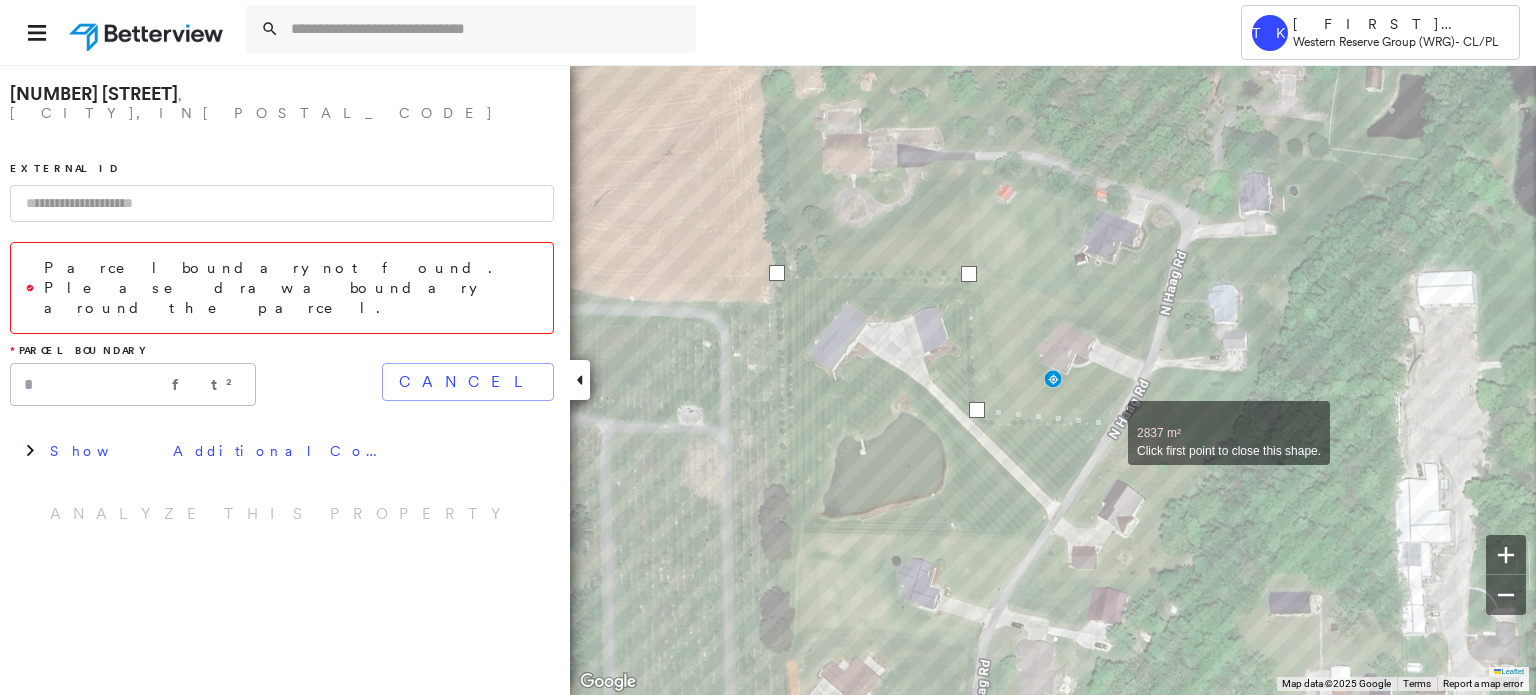 click at bounding box center (1108, 422) 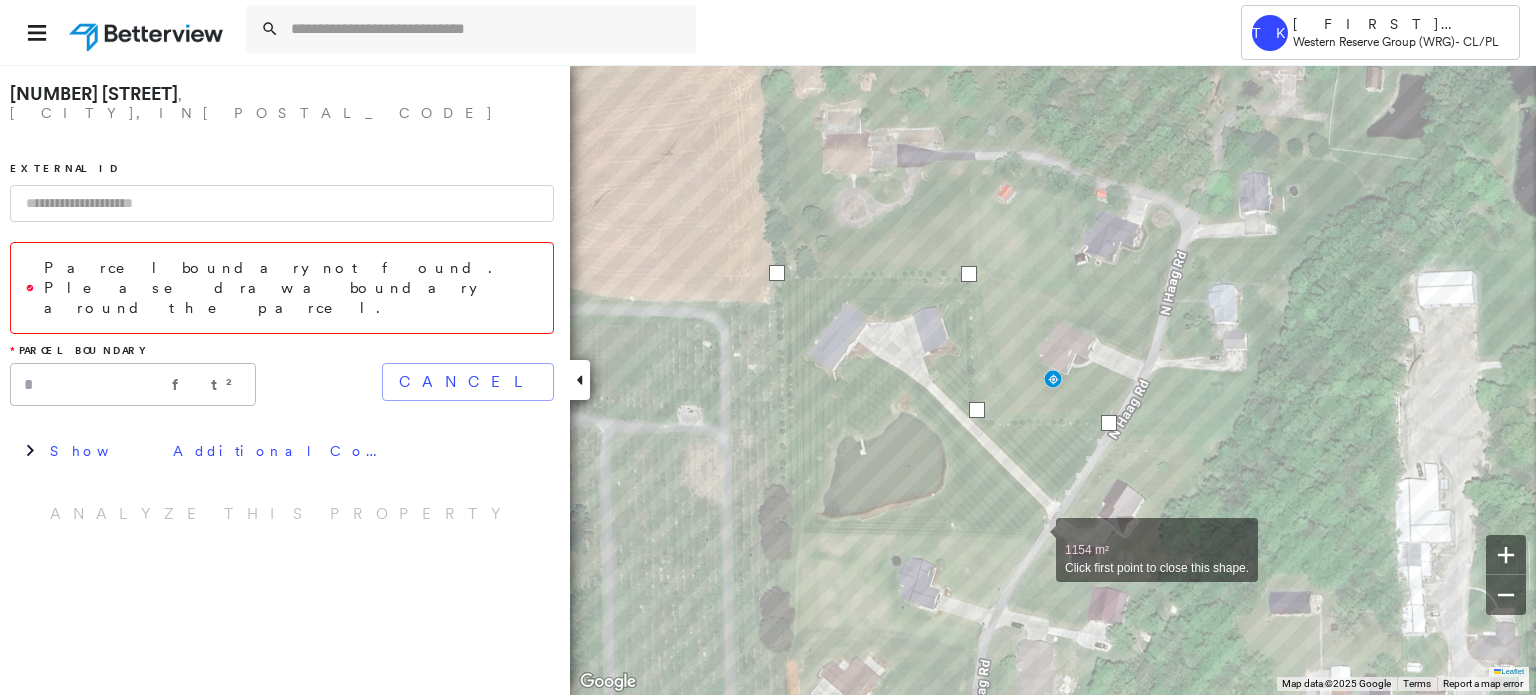 click at bounding box center [1036, 539] 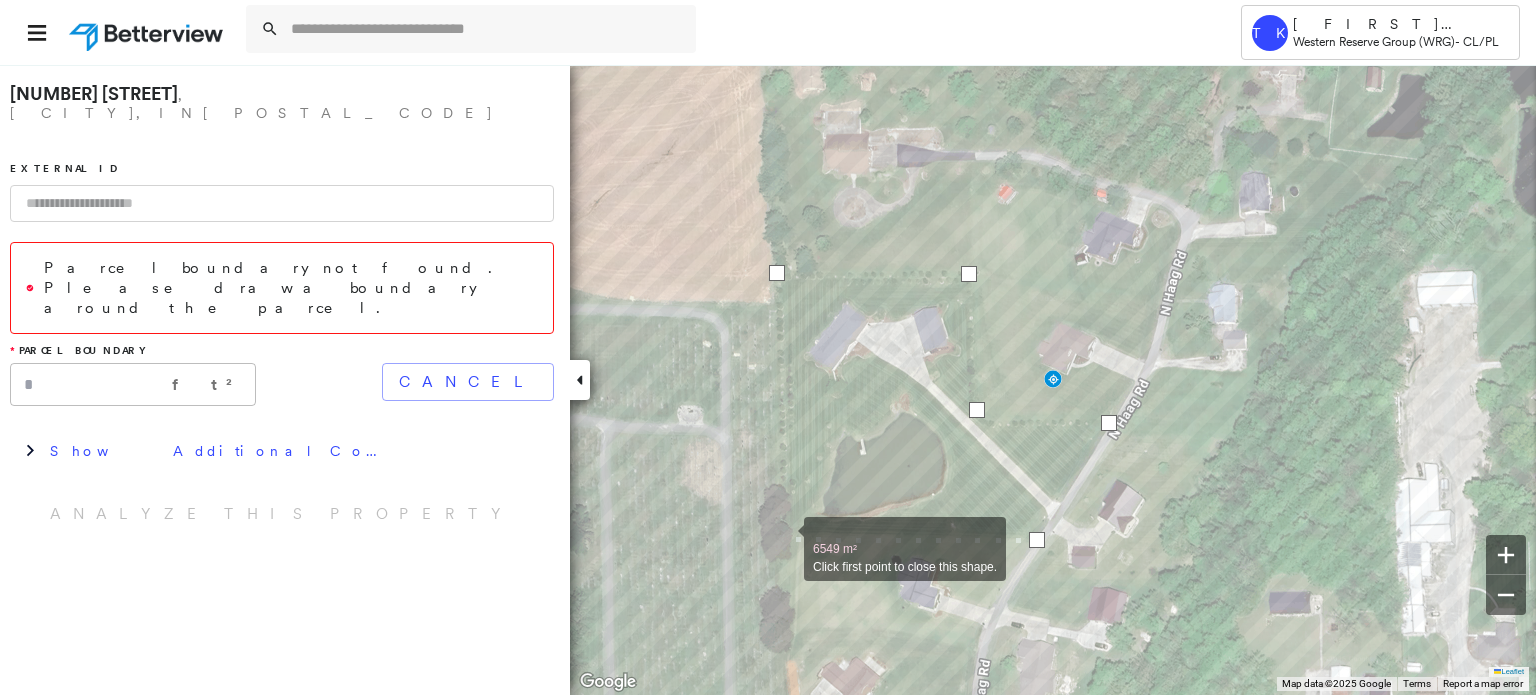 click at bounding box center (784, 538) 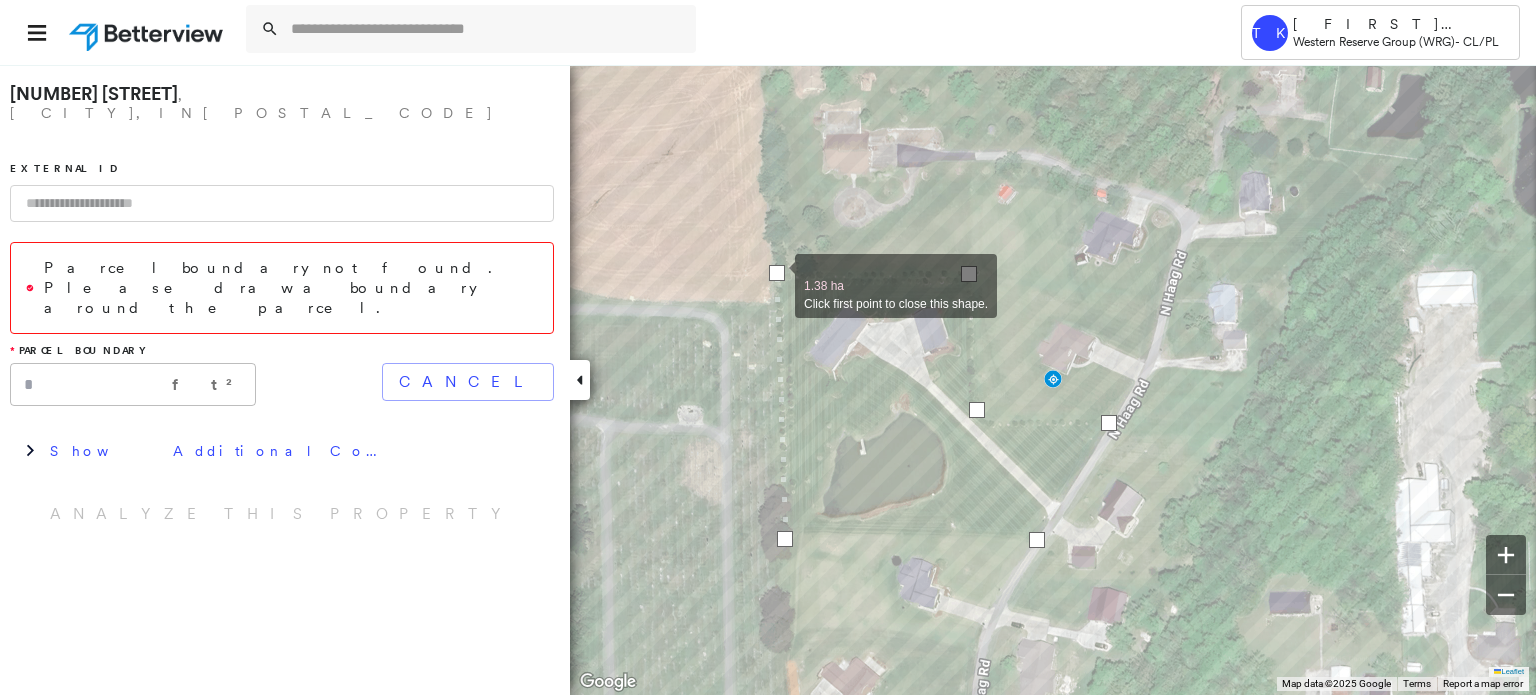 click at bounding box center (777, 273) 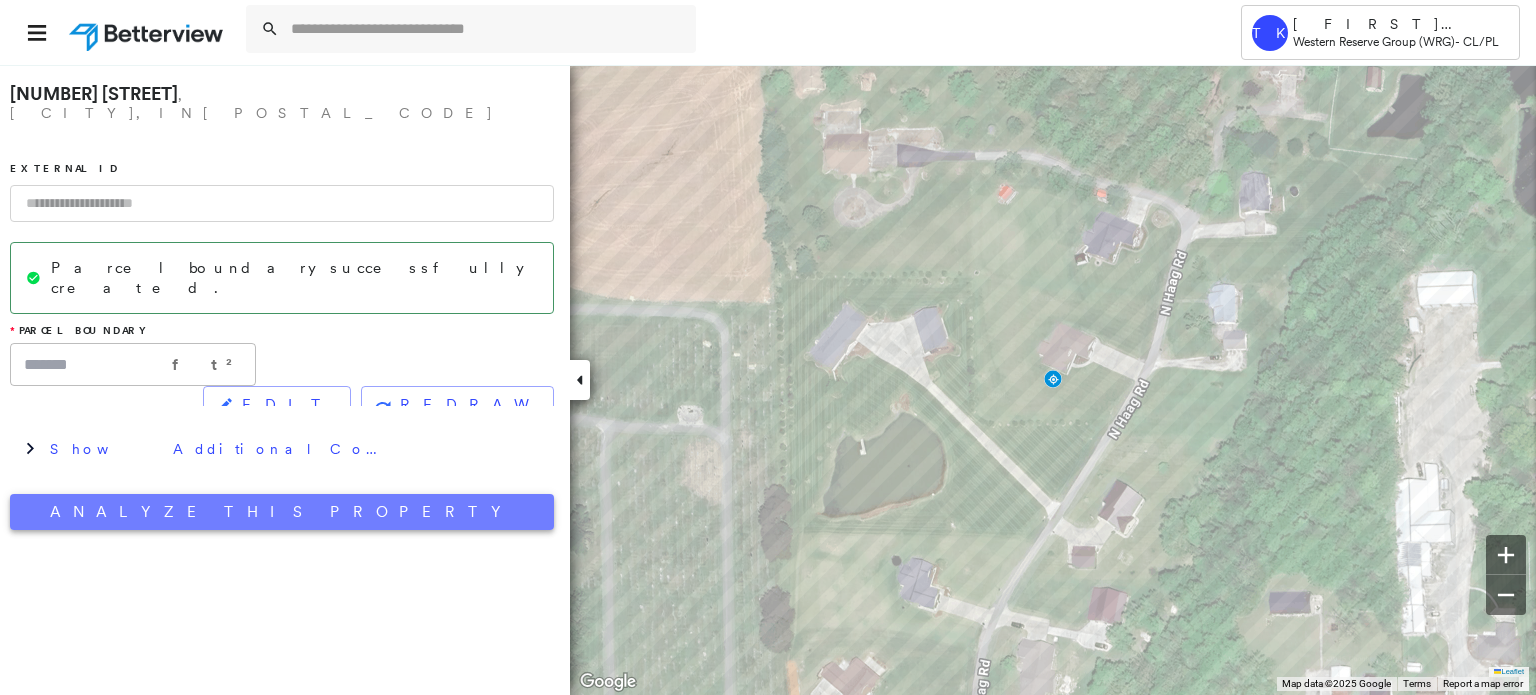 click on "Analyze This Property" at bounding box center [282, 512] 